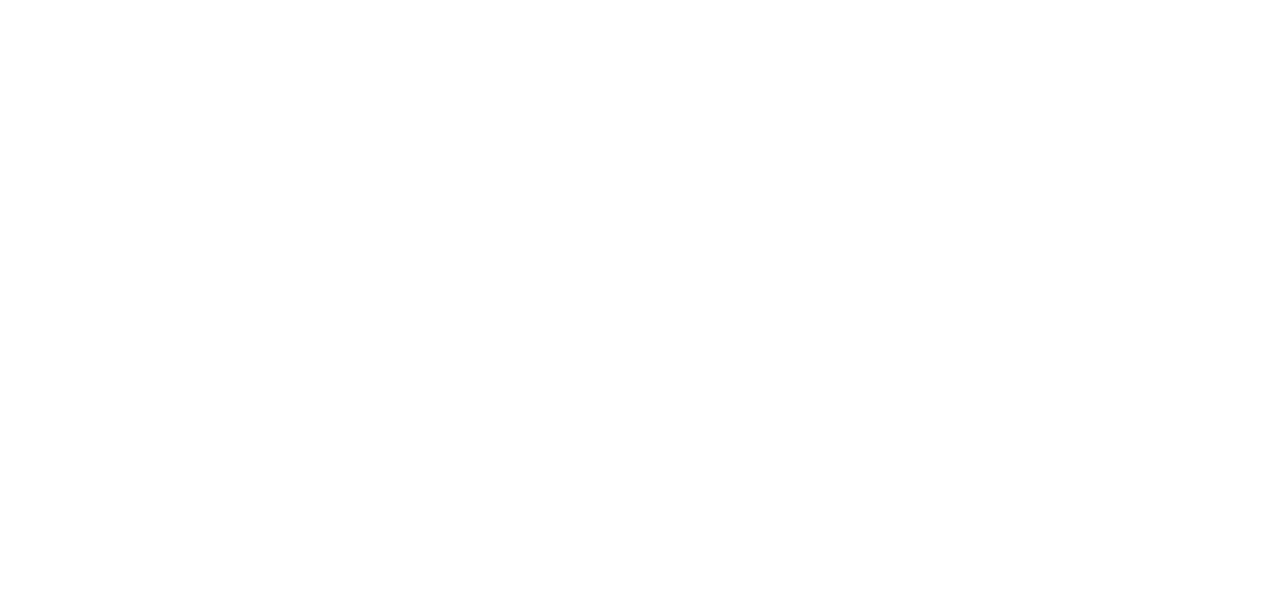 scroll, scrollTop: 0, scrollLeft: 0, axis: both 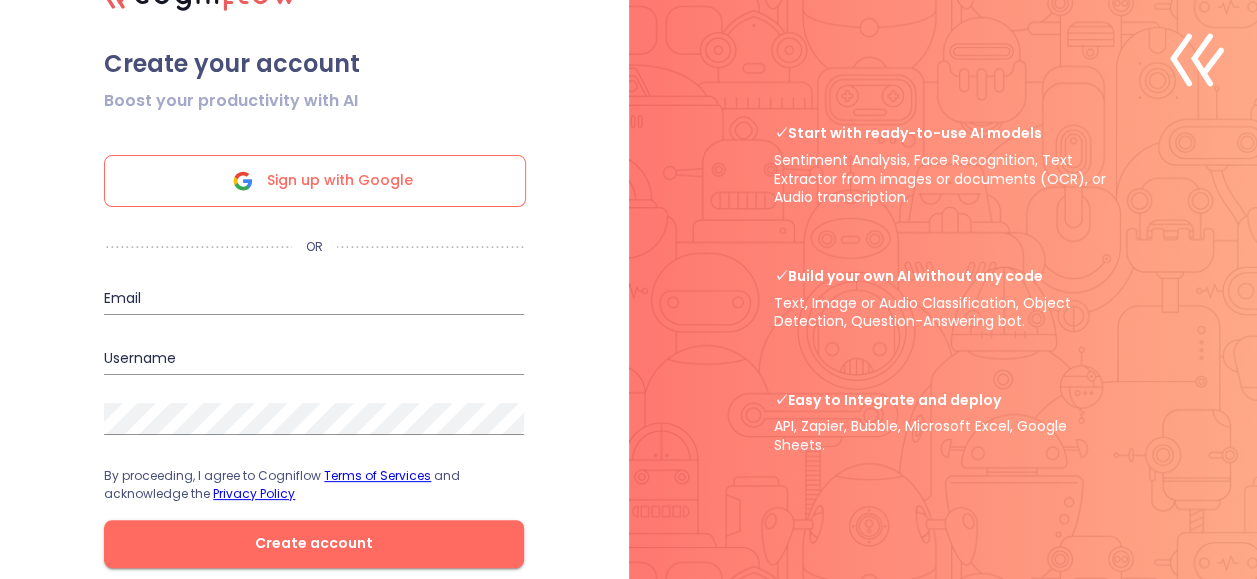 drag, startPoint x: 388, startPoint y: 182, endPoint x: 380, endPoint y: 104, distance: 78.40918 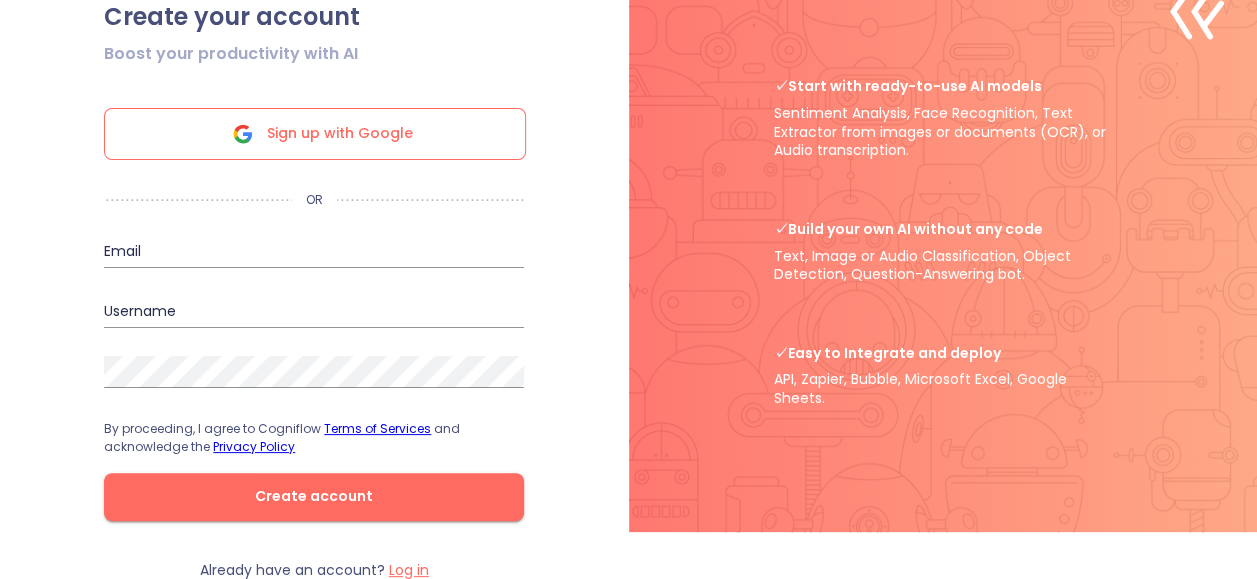 scroll, scrollTop: 0, scrollLeft: 0, axis: both 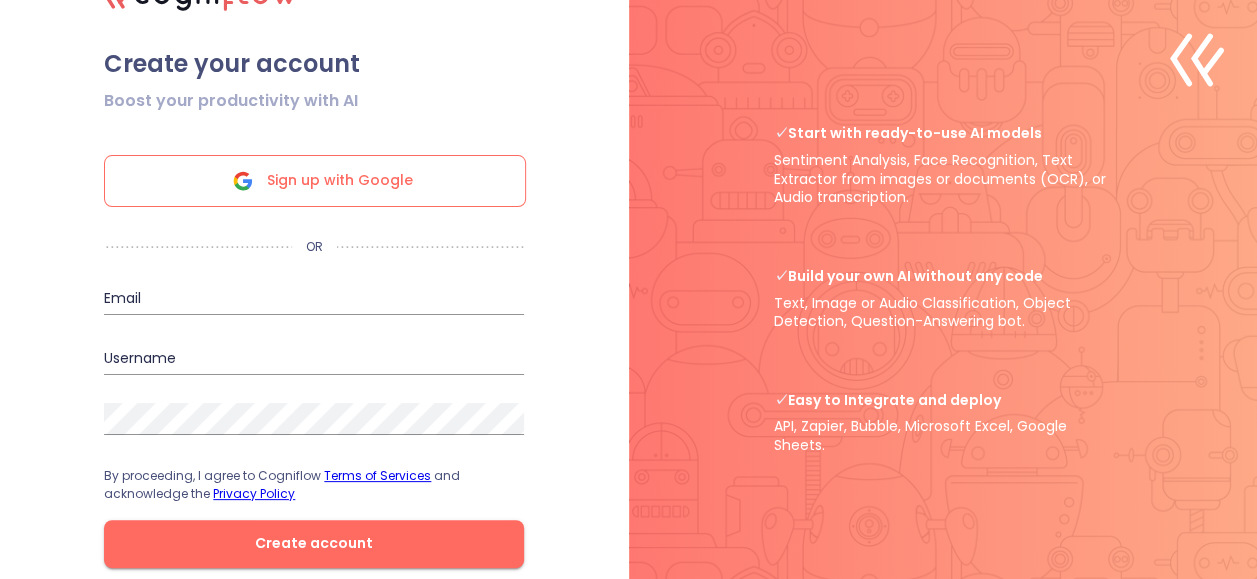 click on "Sign up with Google" at bounding box center (340, 181) 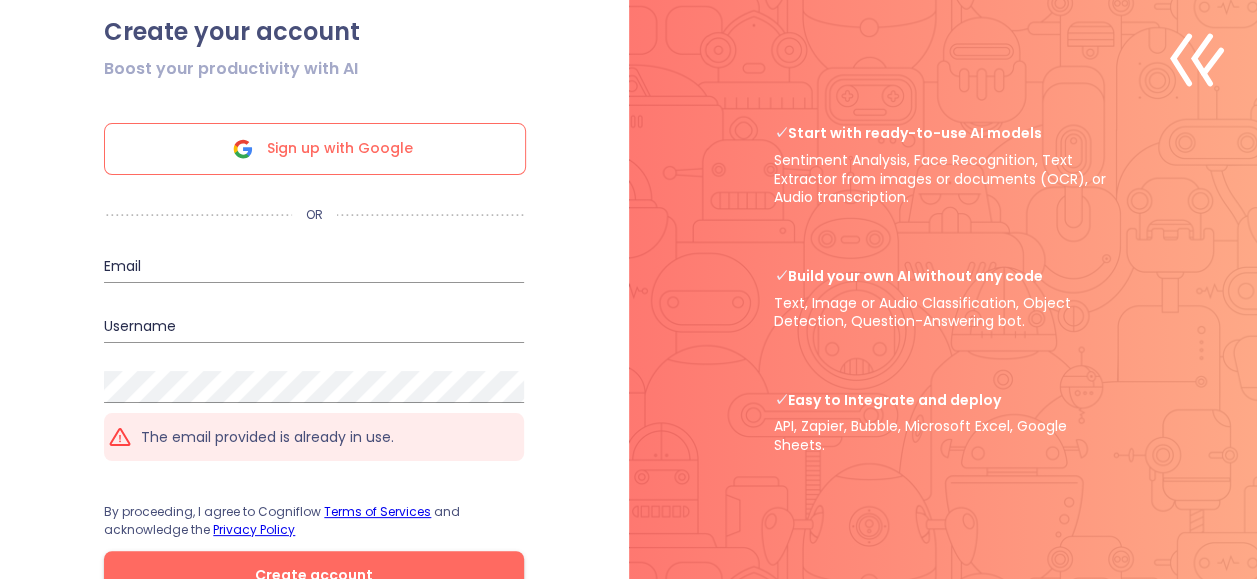 click on "Sign up with Google" at bounding box center (340, 149) 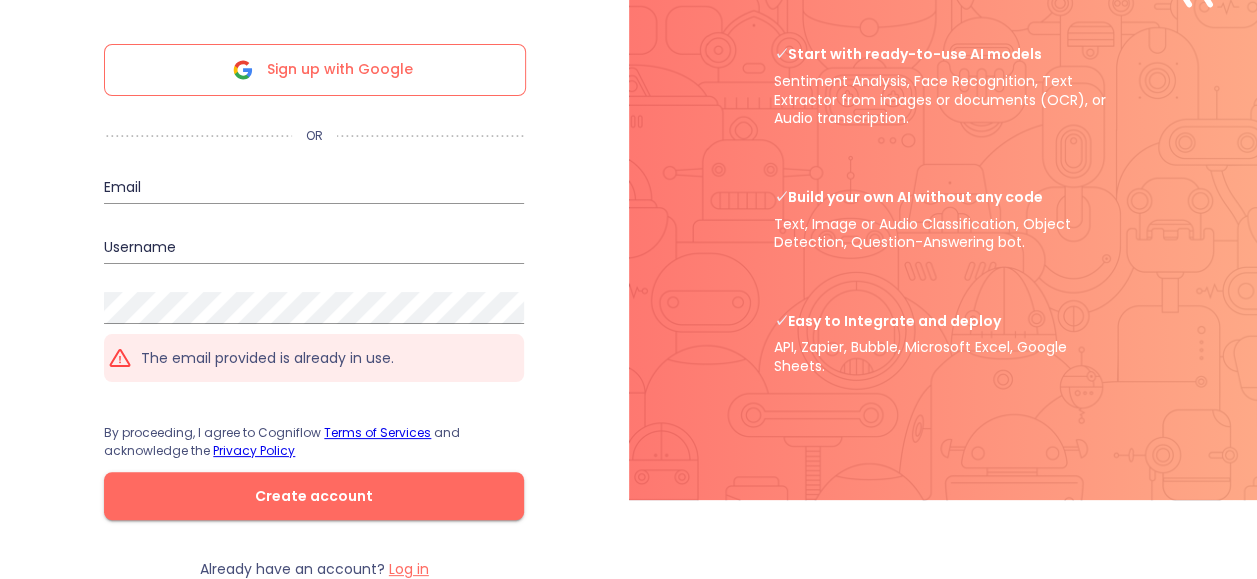 scroll, scrollTop: 0, scrollLeft: 0, axis: both 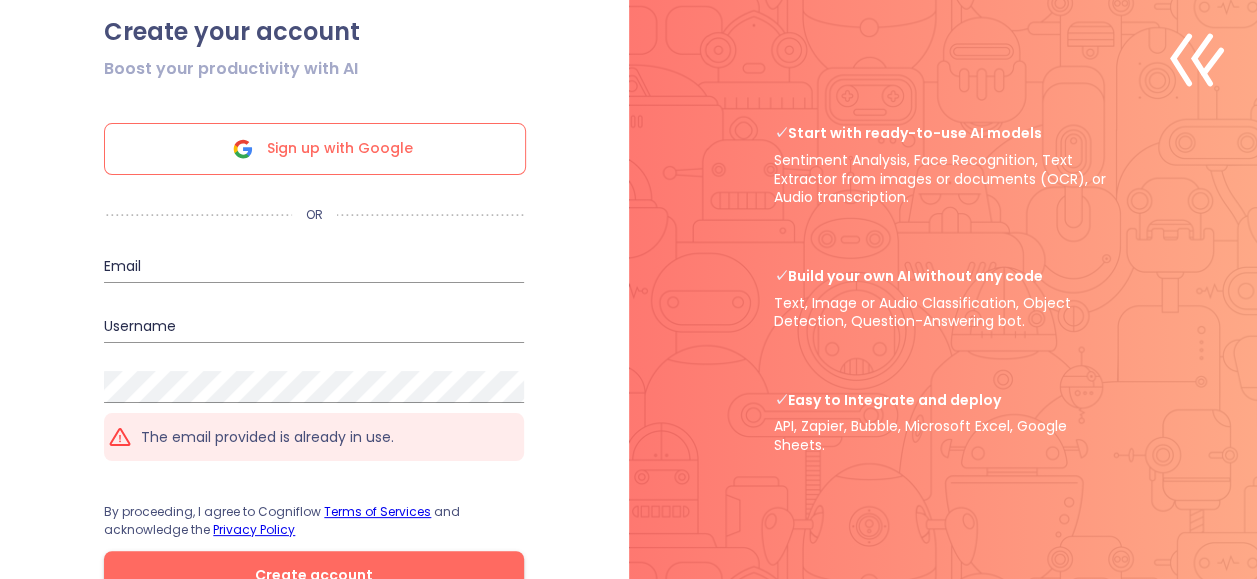click on "Sign up with Google" at bounding box center [340, 149] 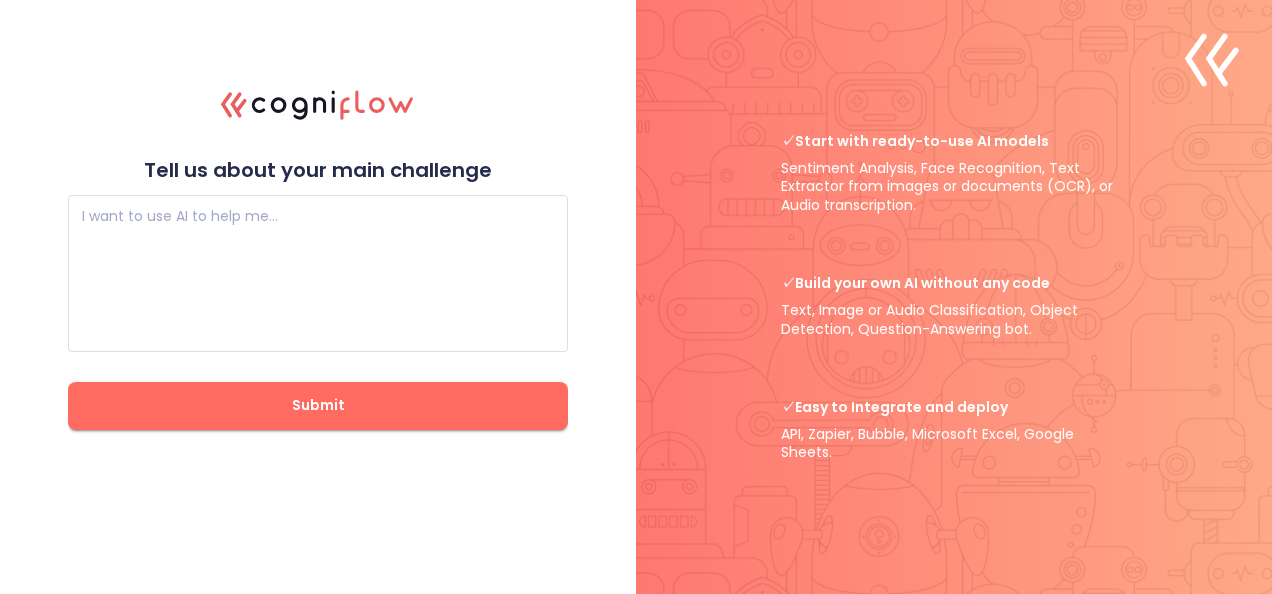 click 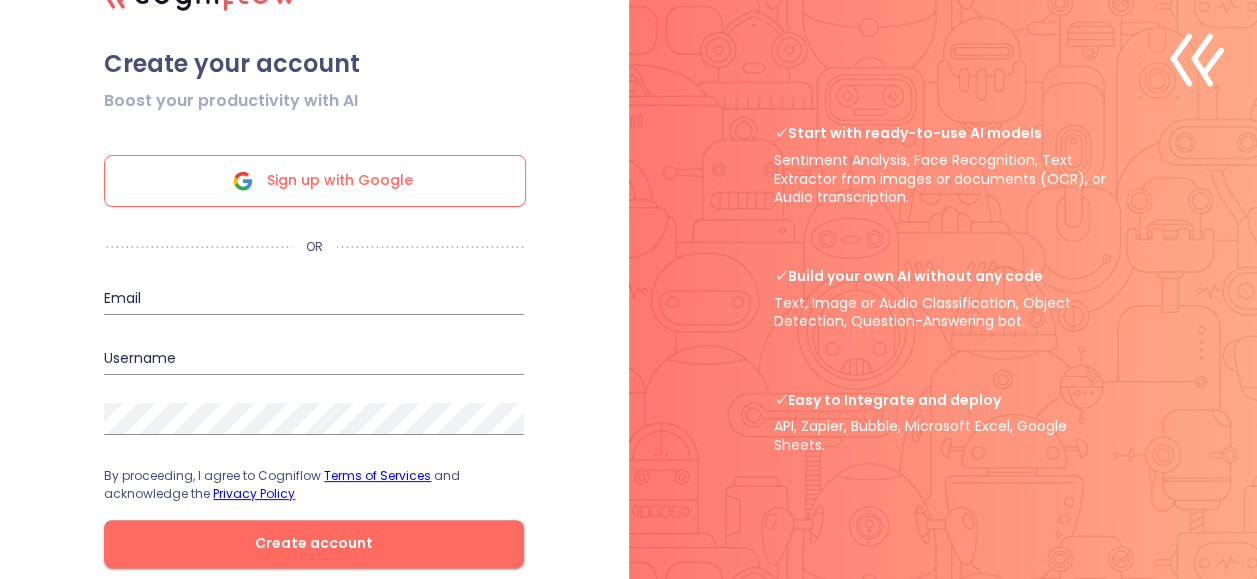 click on "Sign up with Google" at bounding box center [340, 181] 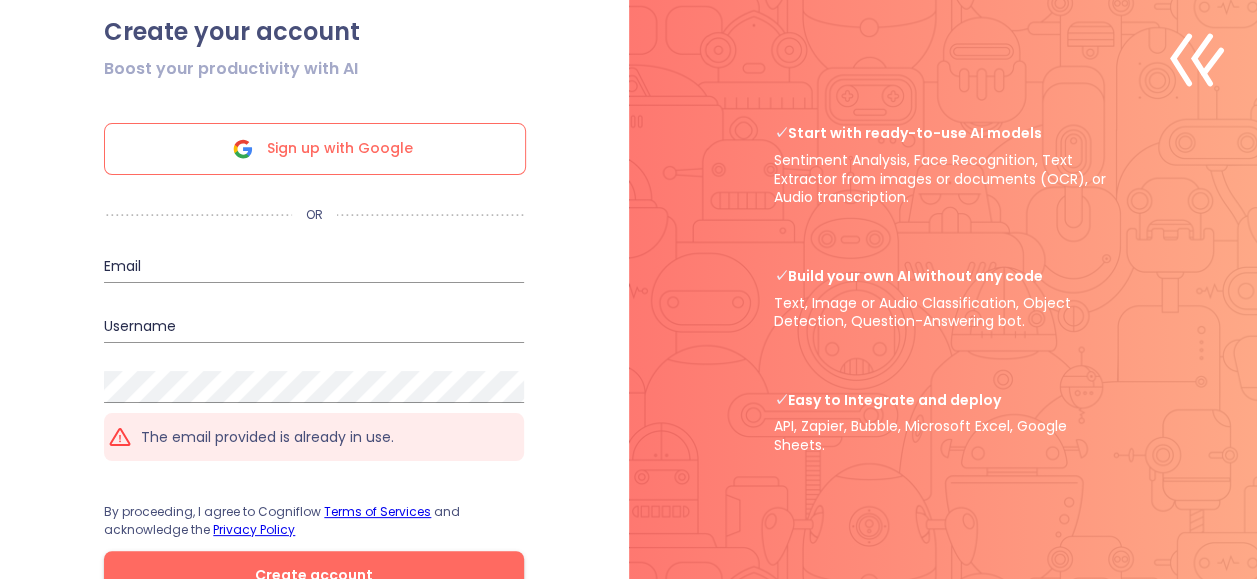 click on "Sign up with Google" at bounding box center [315, 149] 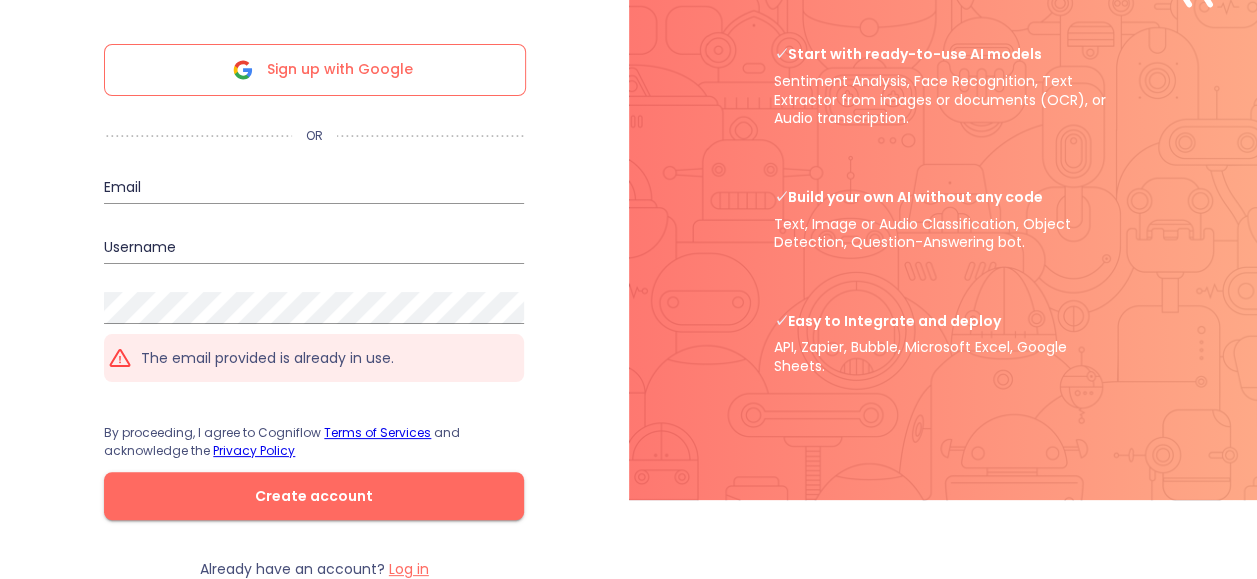 scroll, scrollTop: 0, scrollLeft: 0, axis: both 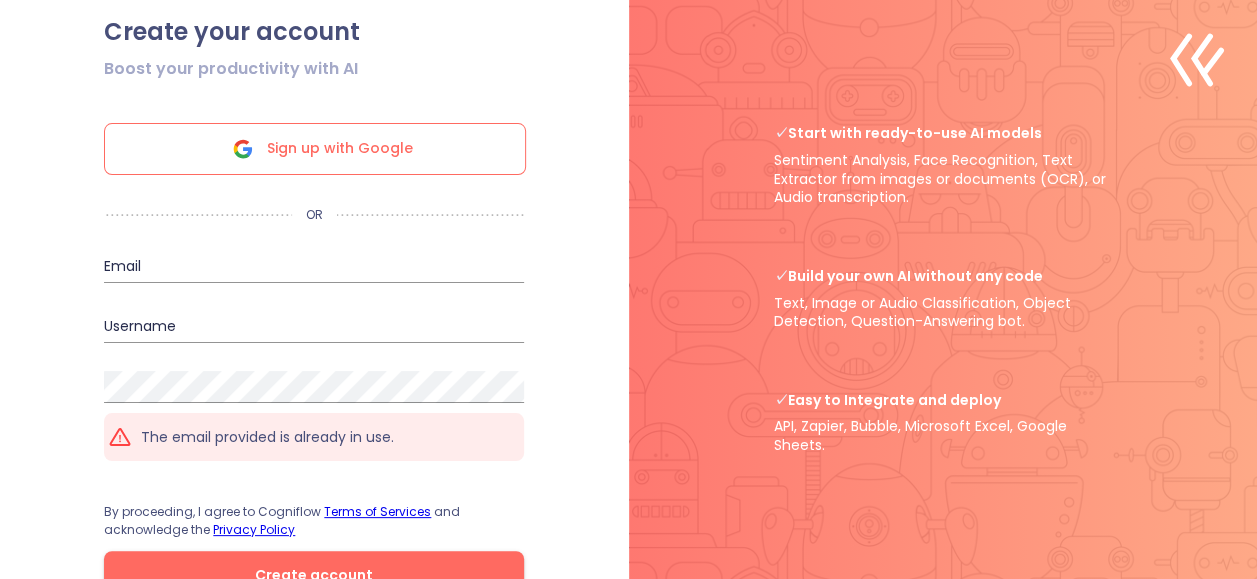 click on "Sign up with Google" at bounding box center [315, 149] 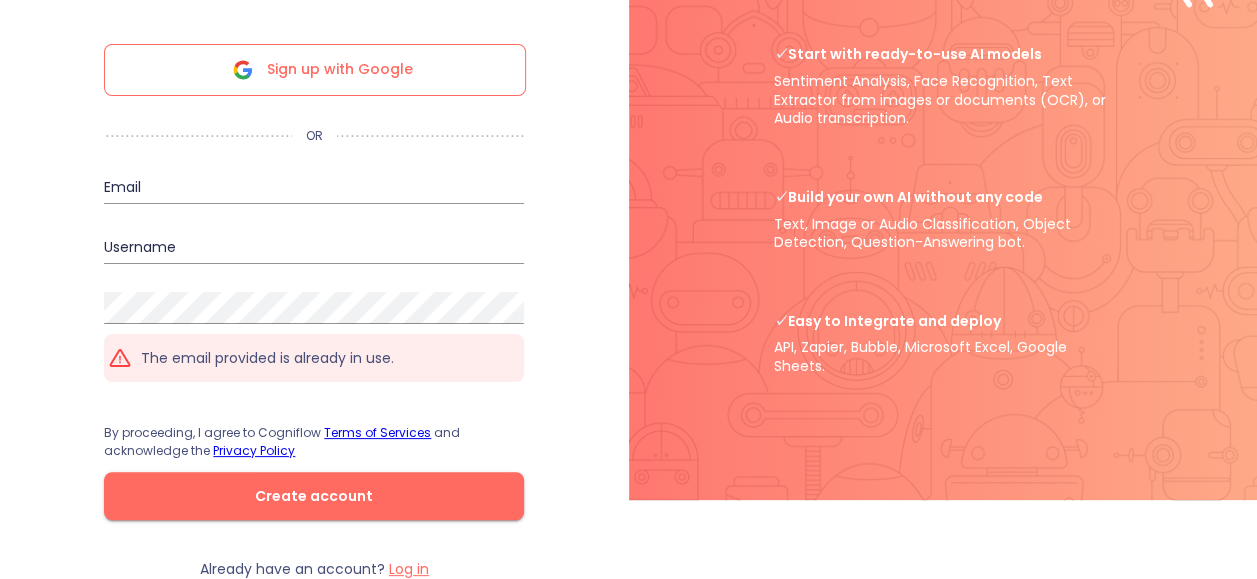 click on "Sign up with Google" at bounding box center (340, 70) 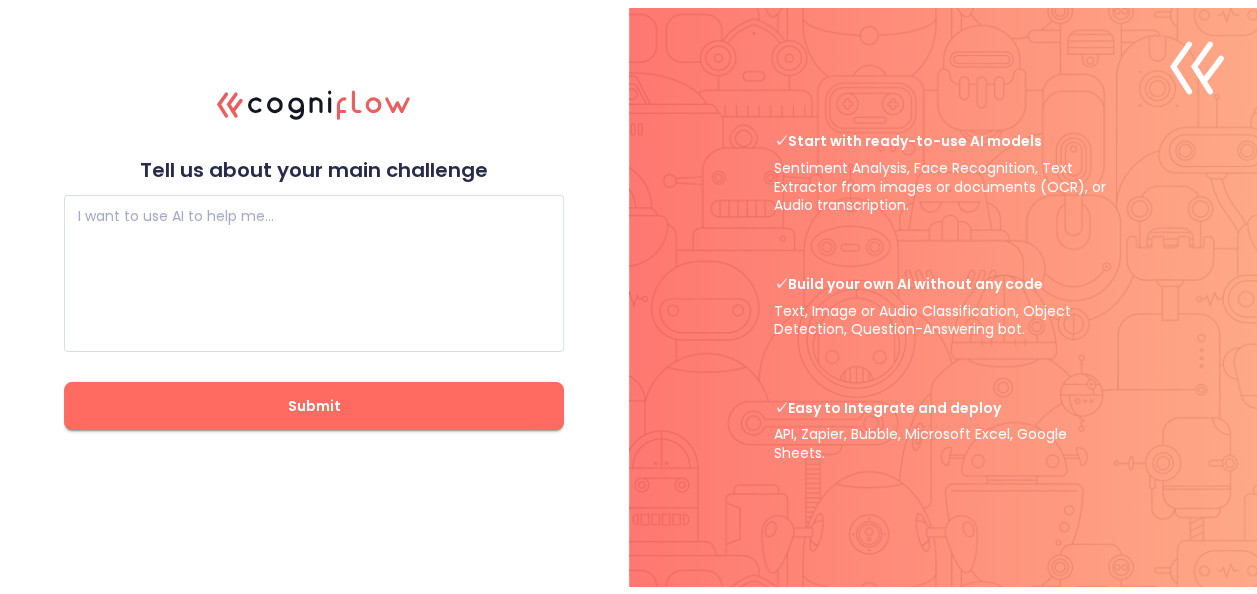 scroll, scrollTop: 0, scrollLeft: 0, axis: both 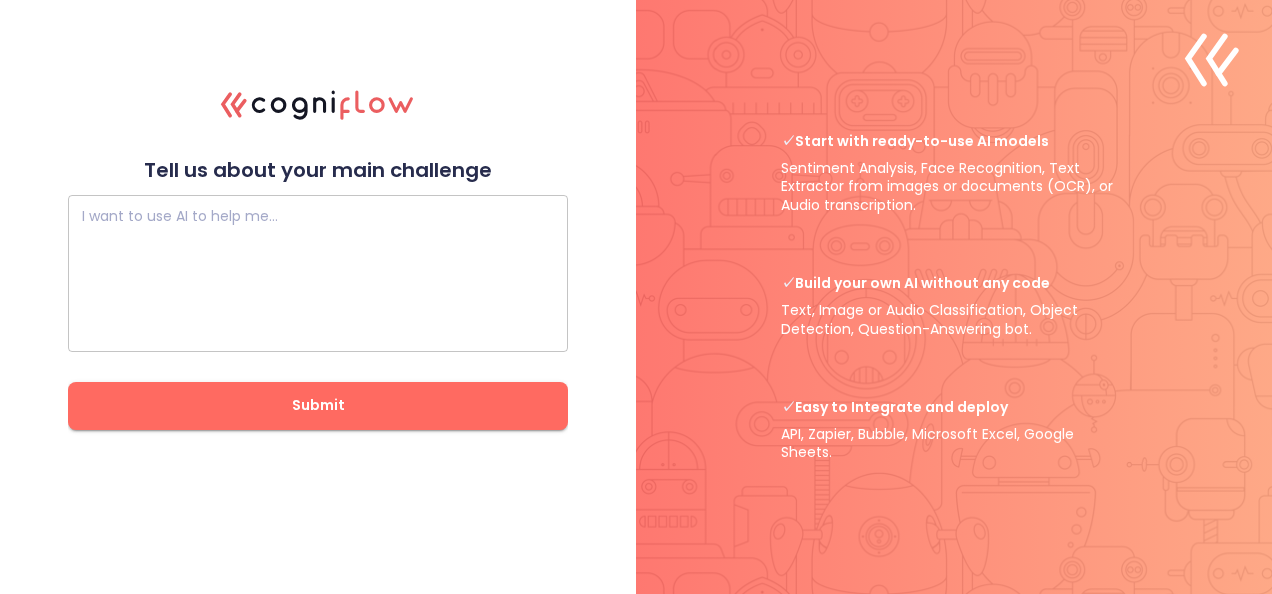 click at bounding box center (318, 273) 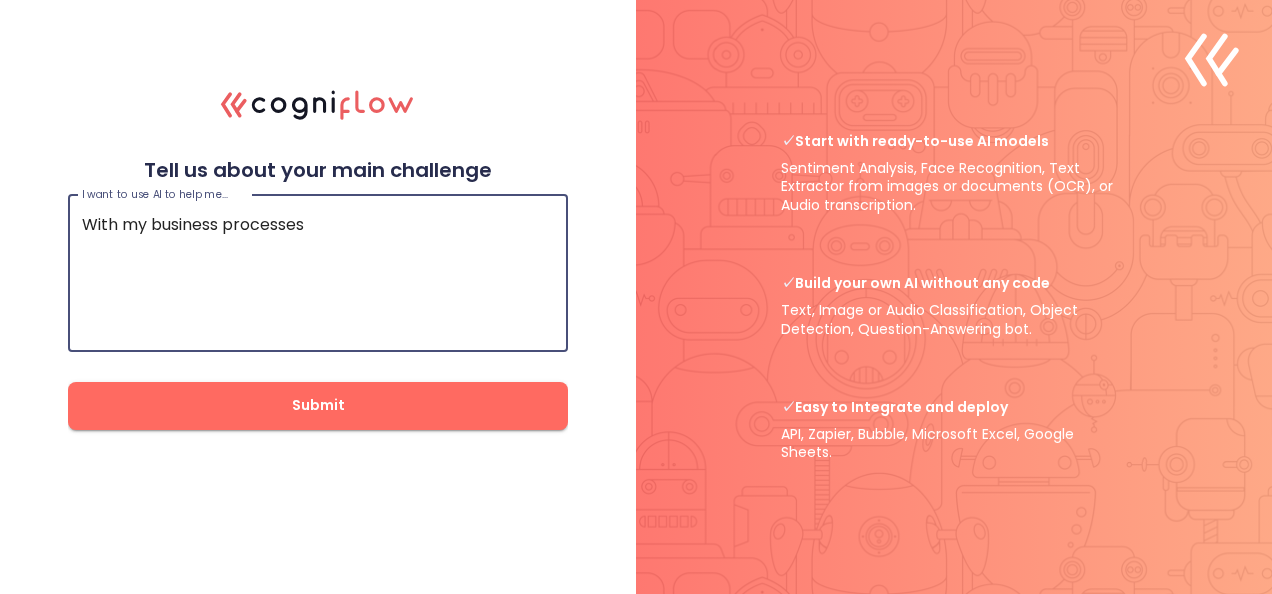 type on "With my business processes" 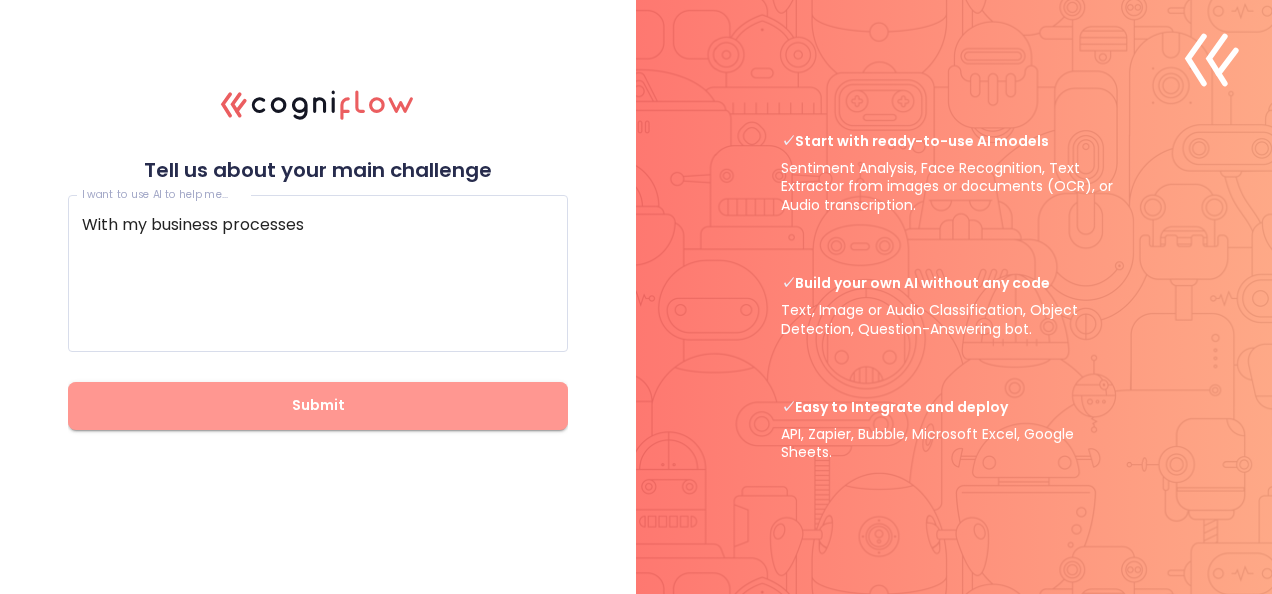 click on "Submit" at bounding box center (318, 405) 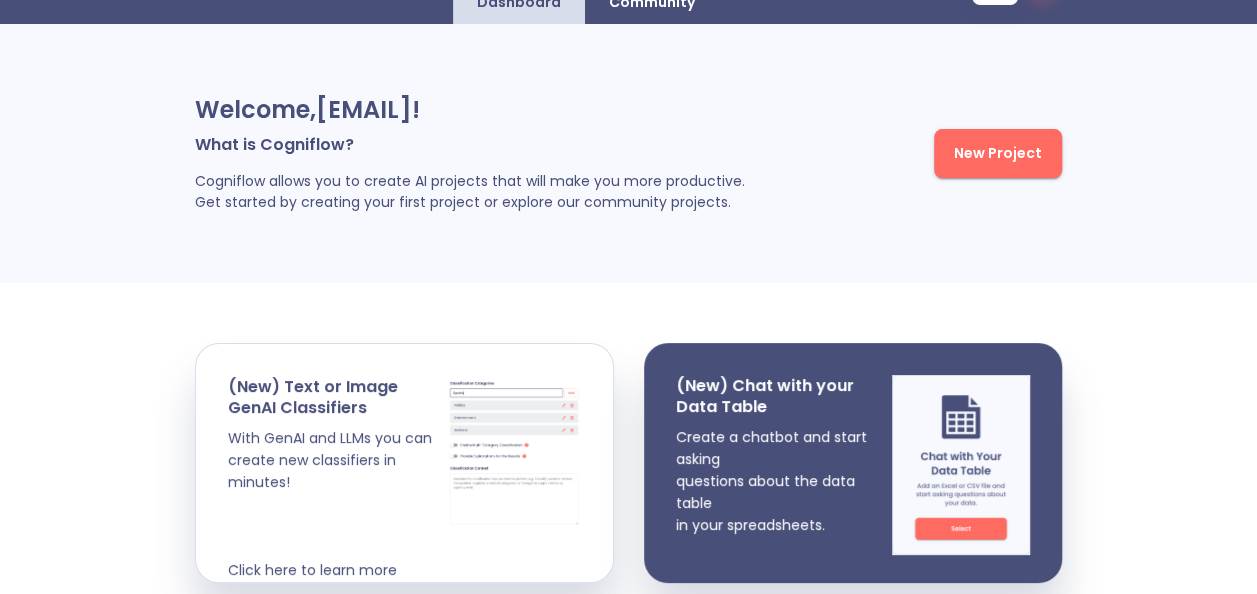 scroll, scrollTop: 0, scrollLeft: 0, axis: both 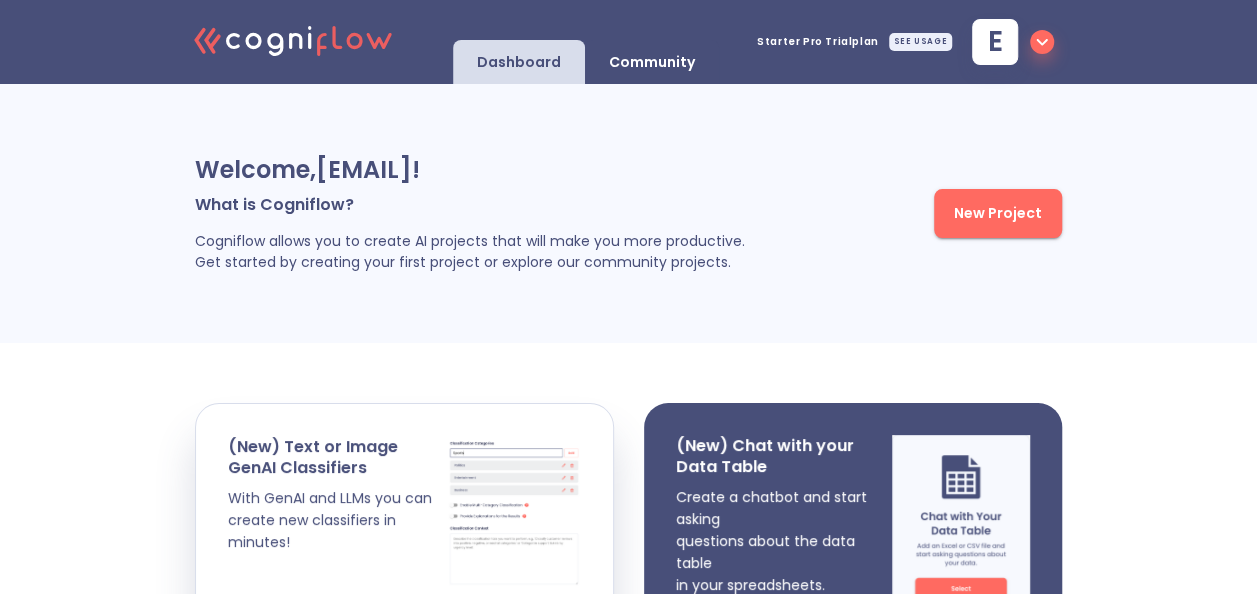 drag, startPoint x: 822, startPoint y: 425, endPoint x: 719, endPoint y: 475, distance: 114.494545 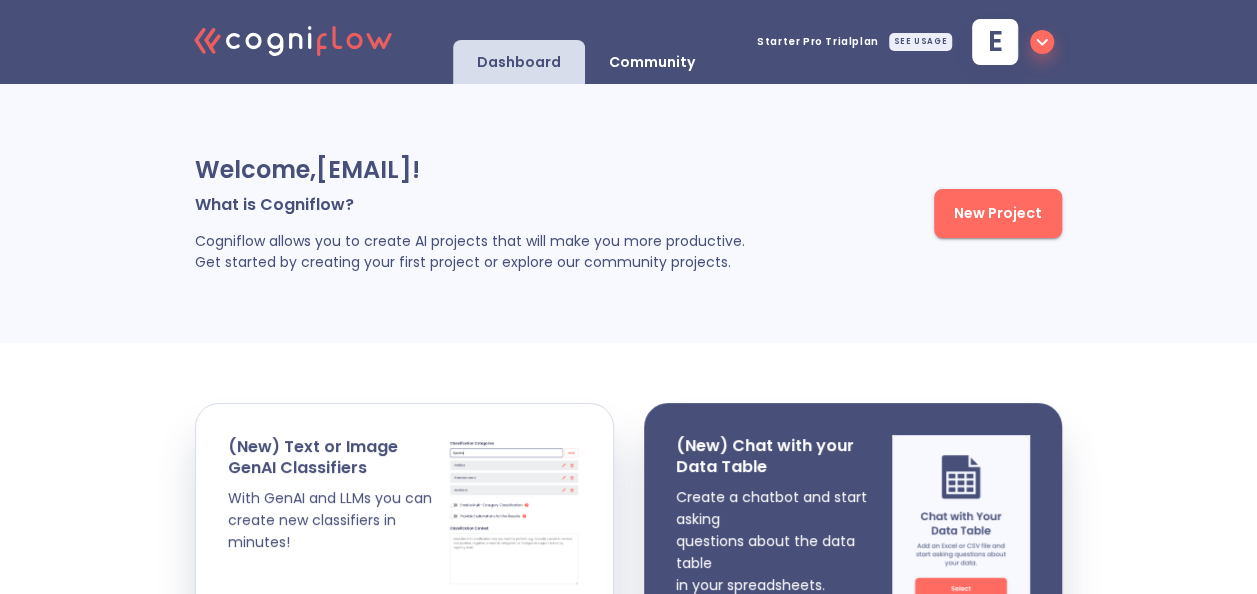 drag, startPoint x: 719, startPoint y: 475, endPoint x: 610, endPoint y: 400, distance: 132.31024 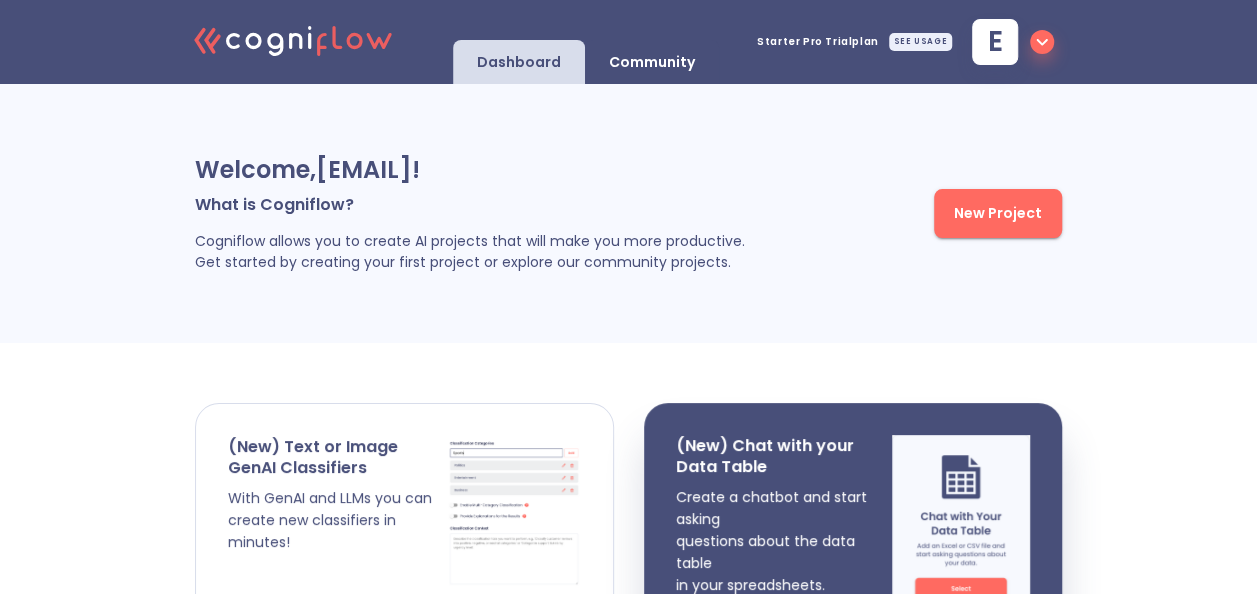 drag, startPoint x: 821, startPoint y: 505, endPoint x: 499, endPoint y: 472, distance: 323.68658 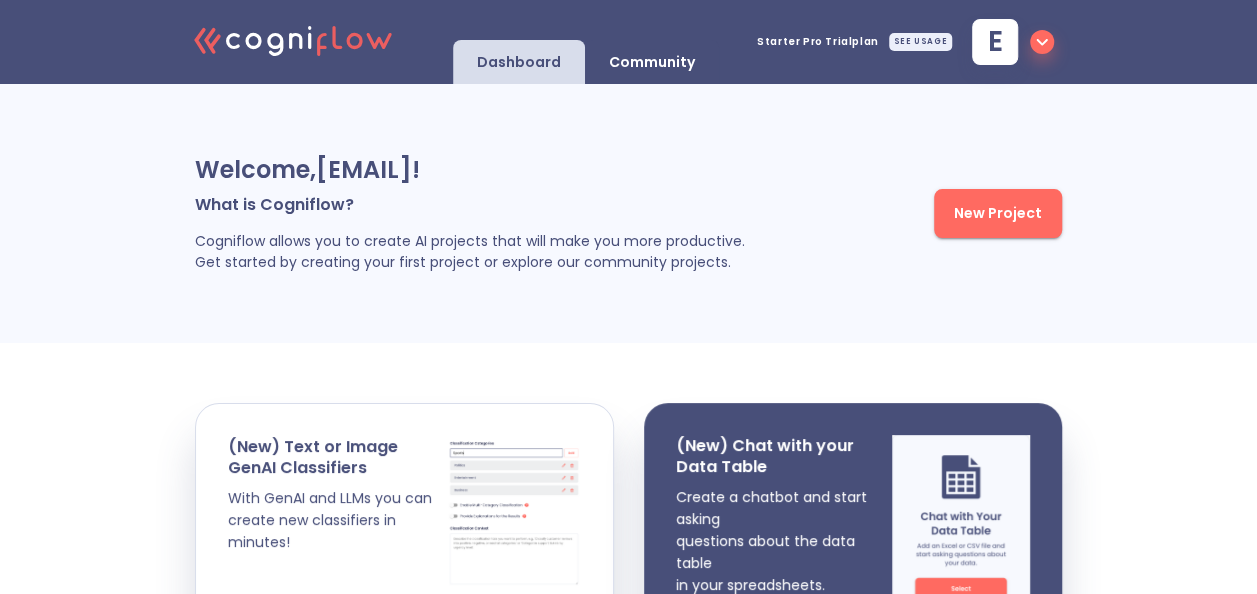 drag, startPoint x: 499, startPoint y: 472, endPoint x: 150, endPoint y: 366, distance: 364.74237 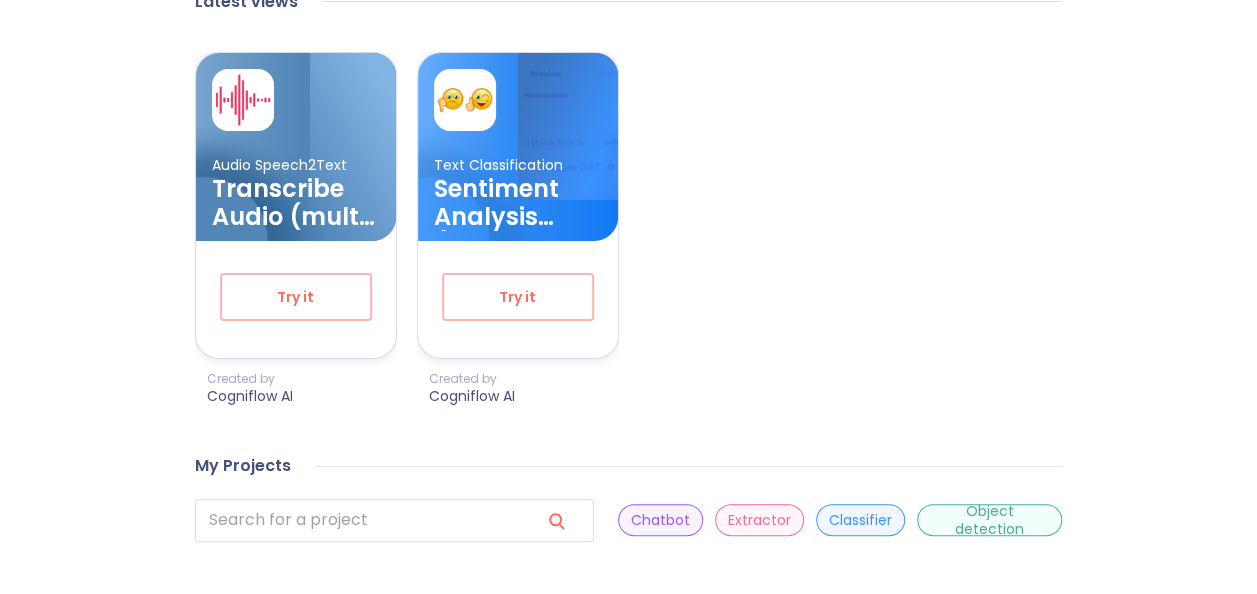 scroll, scrollTop: 723, scrollLeft: 0, axis: vertical 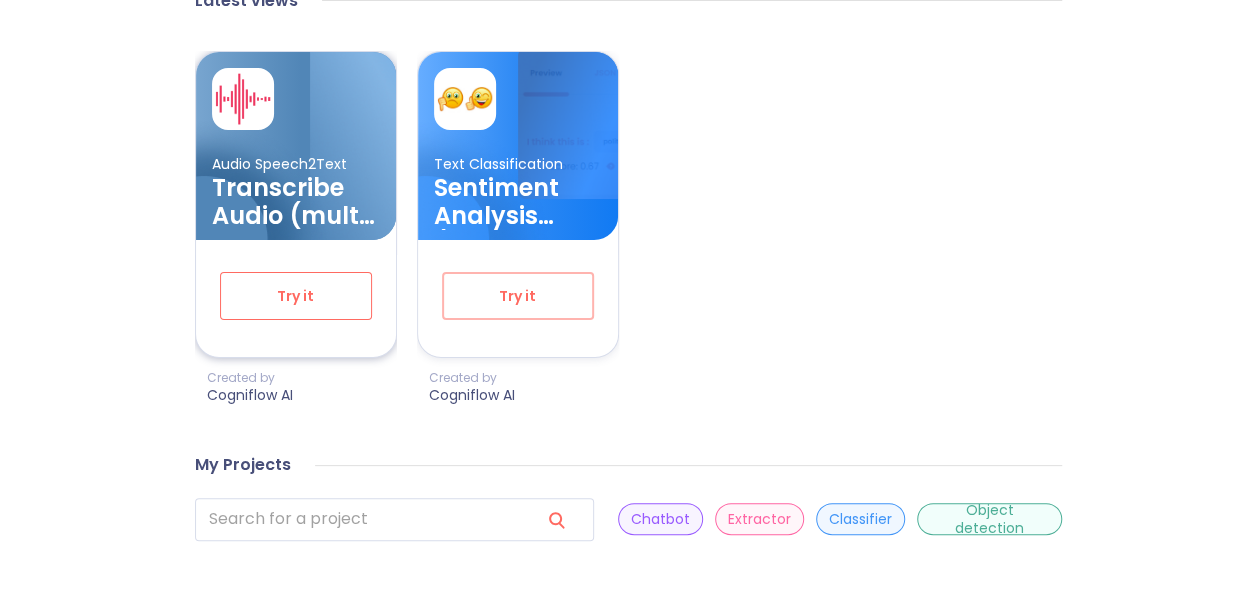 drag, startPoint x: 482, startPoint y: 290, endPoint x: 299, endPoint y: 293, distance: 183.02458 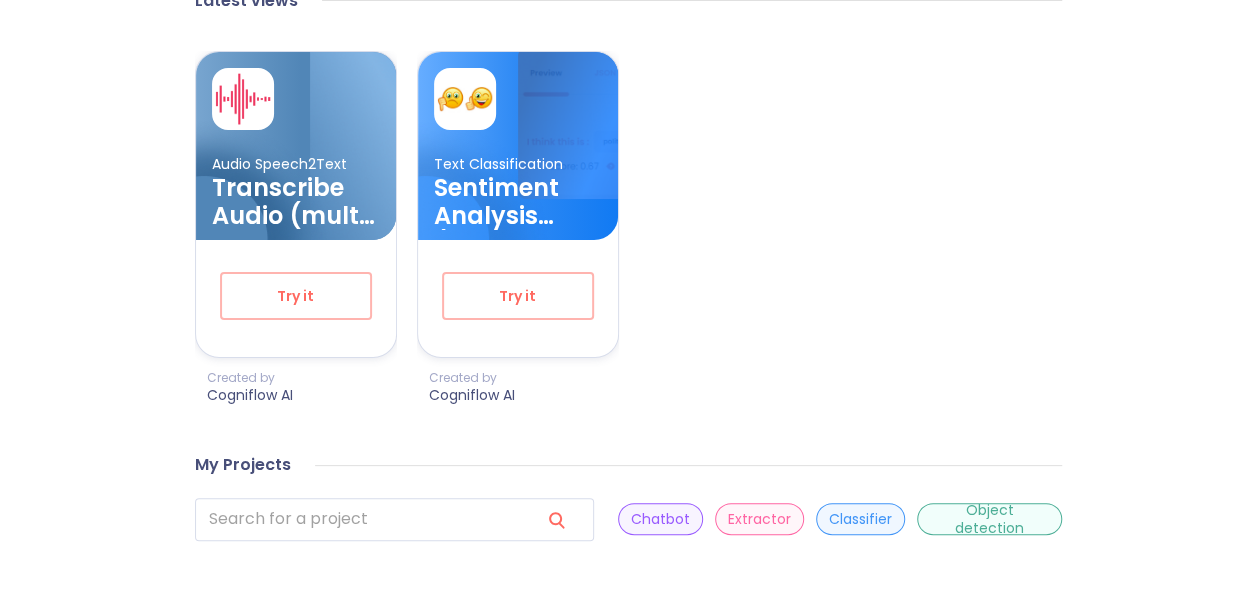 drag, startPoint x: 299, startPoint y: 293, endPoint x: 112, endPoint y: 383, distance: 207.53072 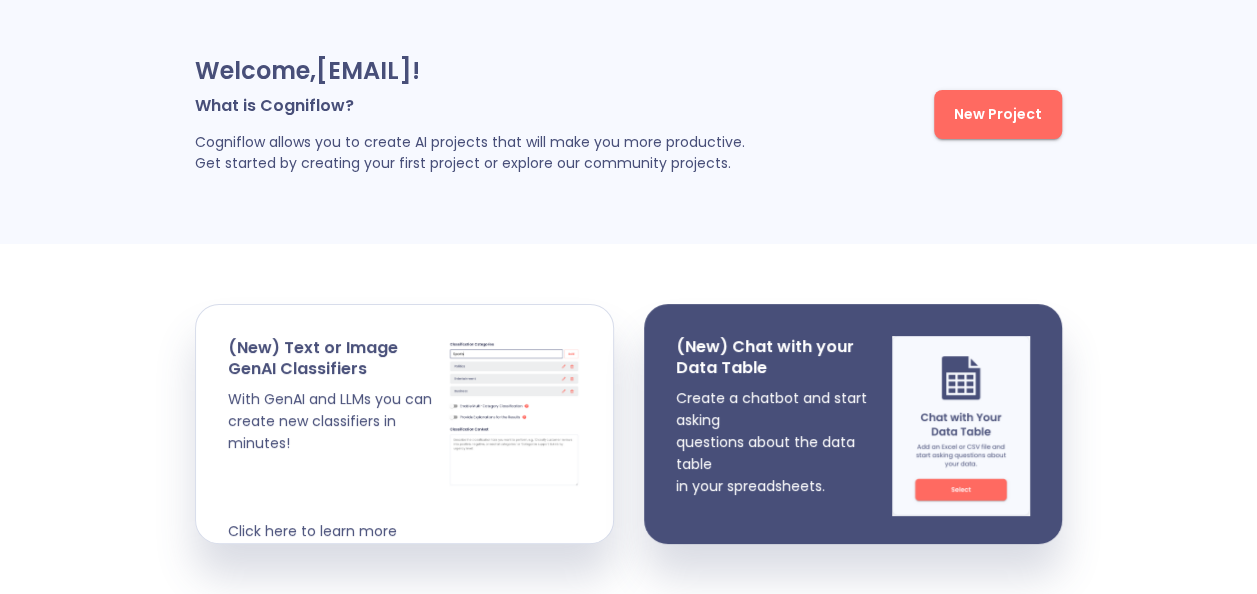 scroll, scrollTop: 0, scrollLeft: 0, axis: both 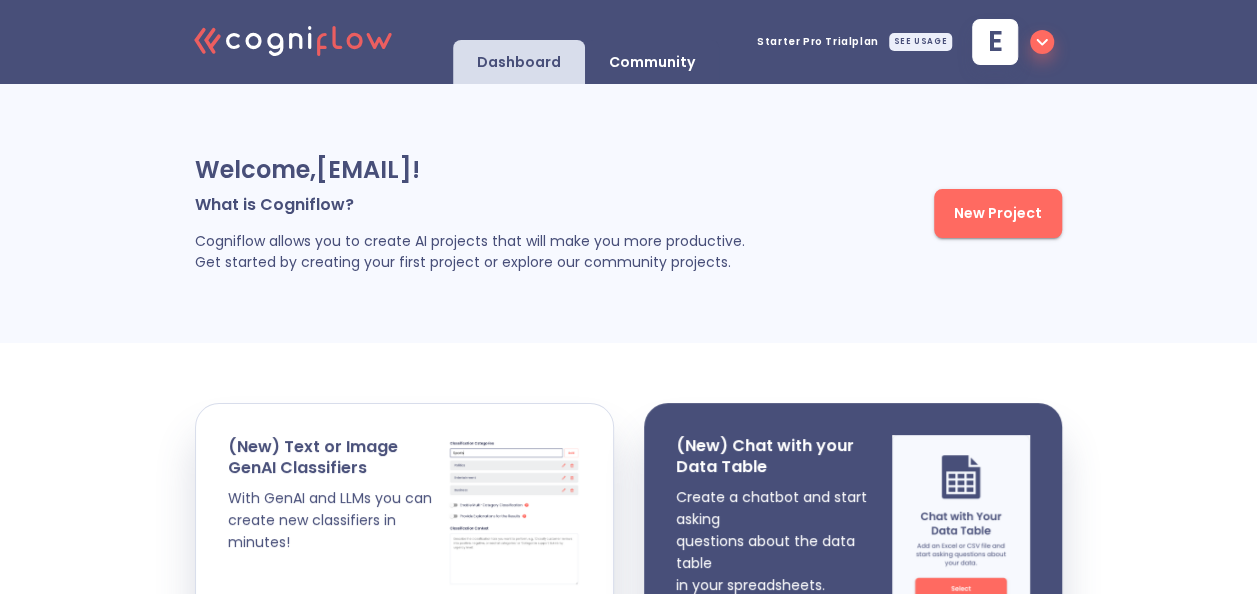 click 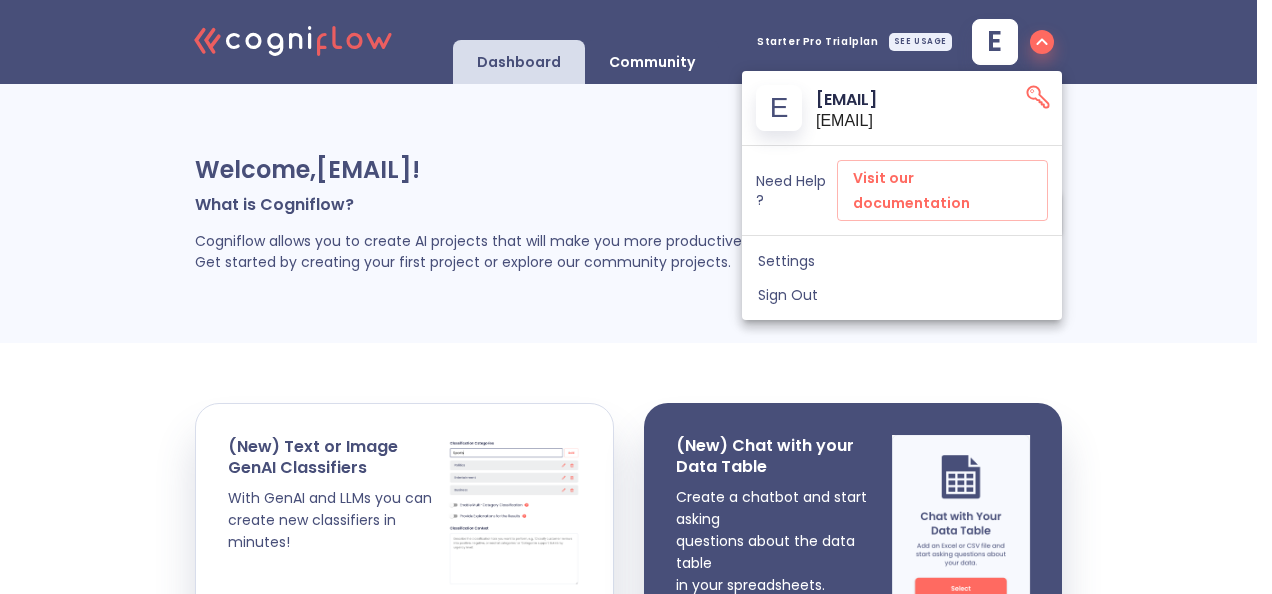 click at bounding box center [636, 297] 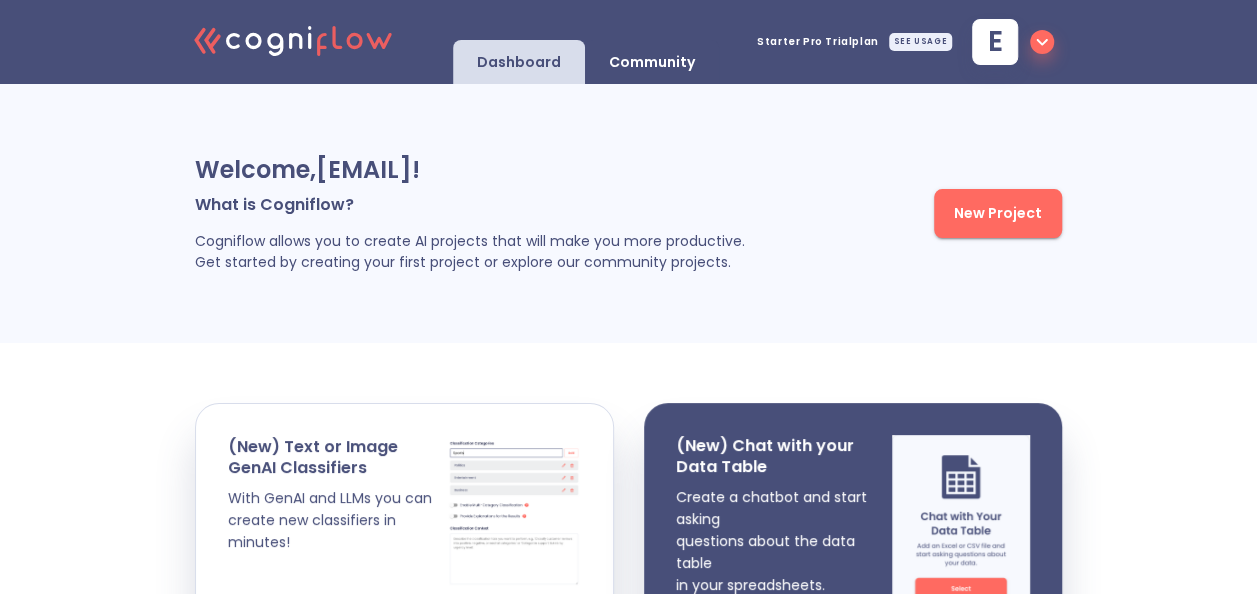 drag, startPoint x: 957, startPoint y: 207, endPoint x: 1086, endPoint y: 364, distance: 203.1994 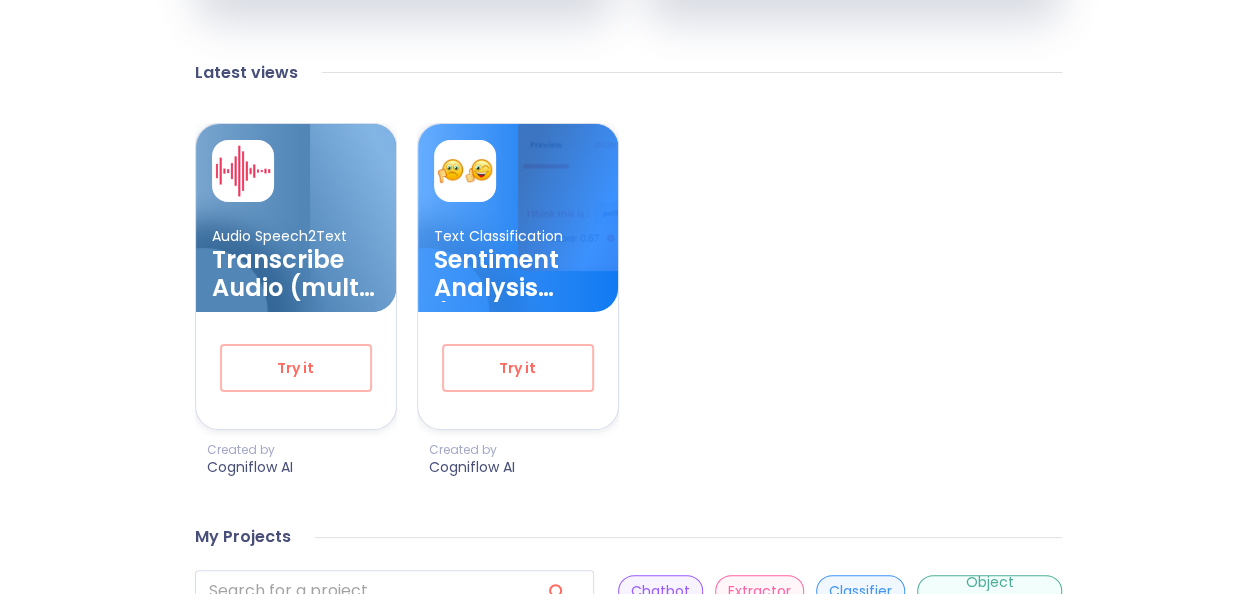 scroll, scrollTop: 1146, scrollLeft: 0, axis: vertical 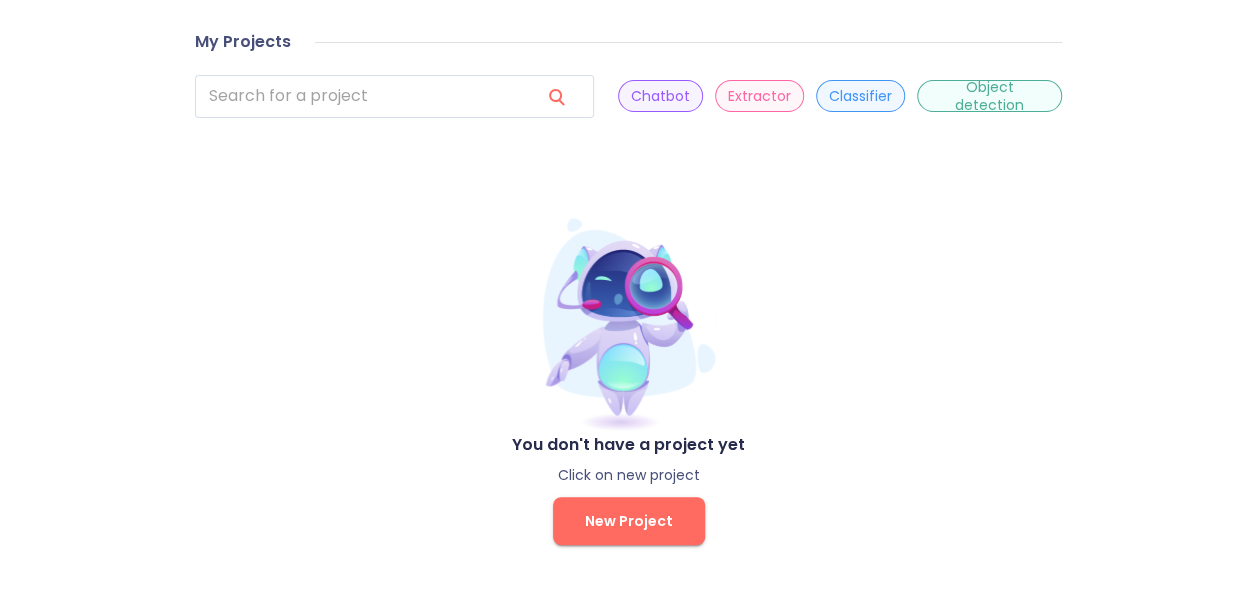 drag, startPoint x: 643, startPoint y: 529, endPoint x: 436, endPoint y: 484, distance: 211.83484 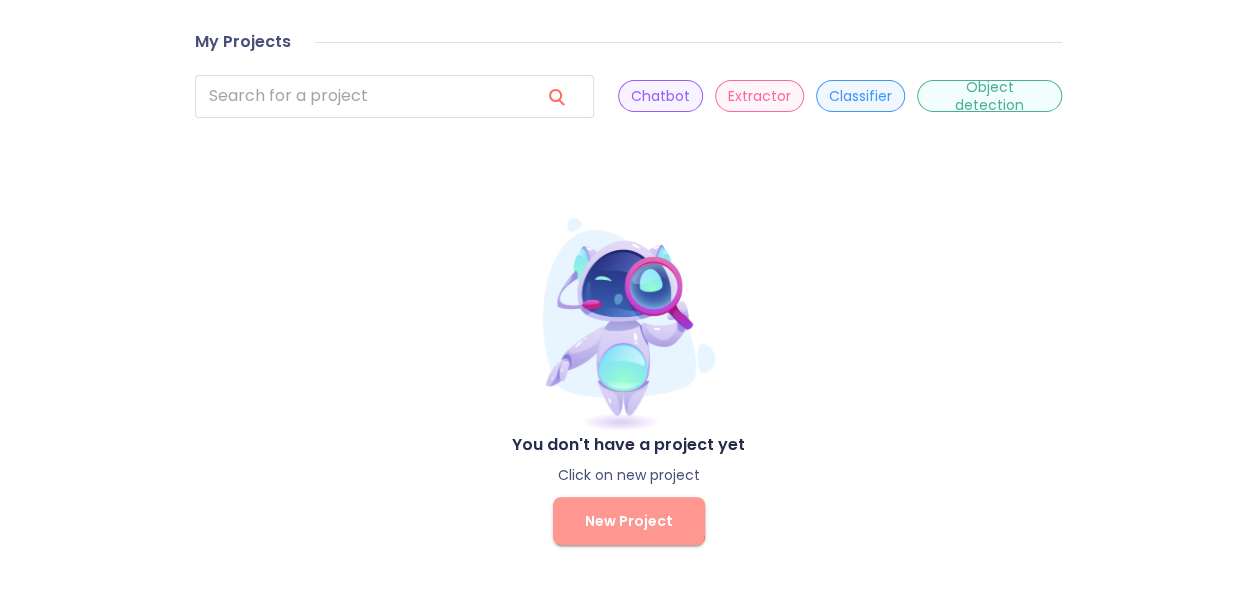 click on "New Project" at bounding box center (629, 521) 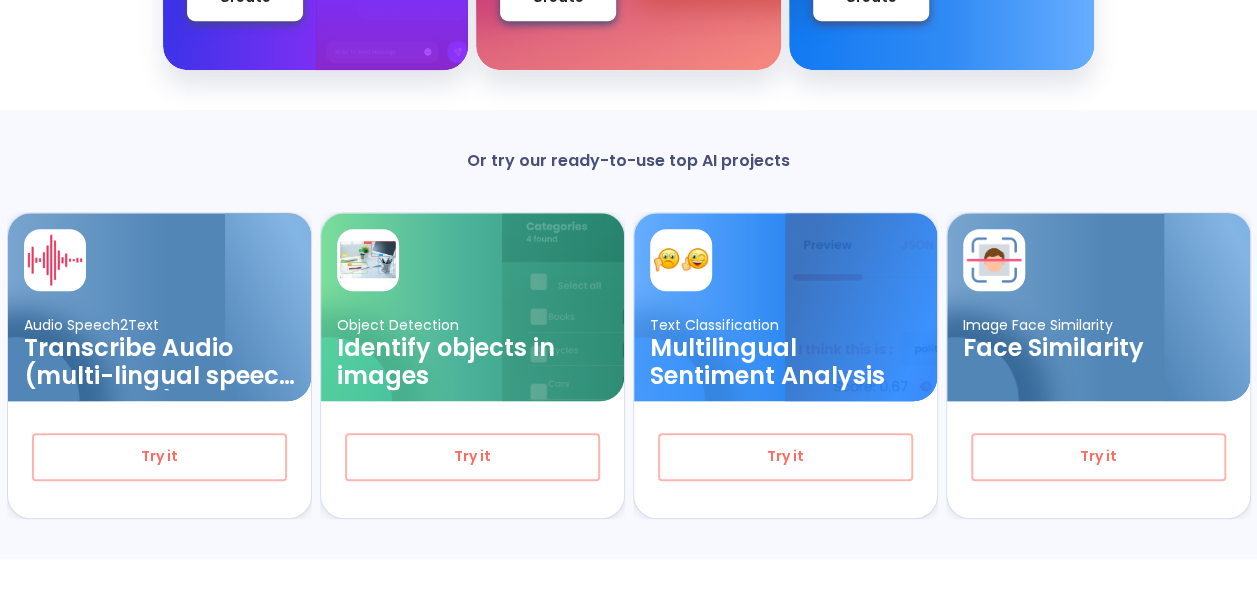 scroll, scrollTop: 0, scrollLeft: 0, axis: both 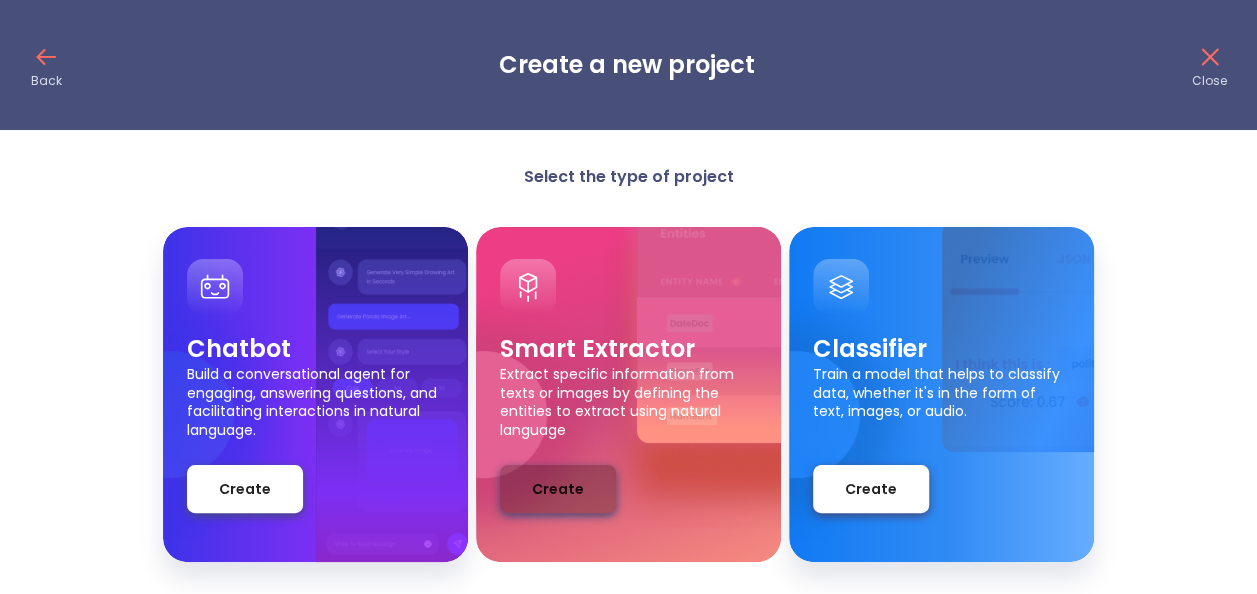 click on "Create" at bounding box center [558, 489] 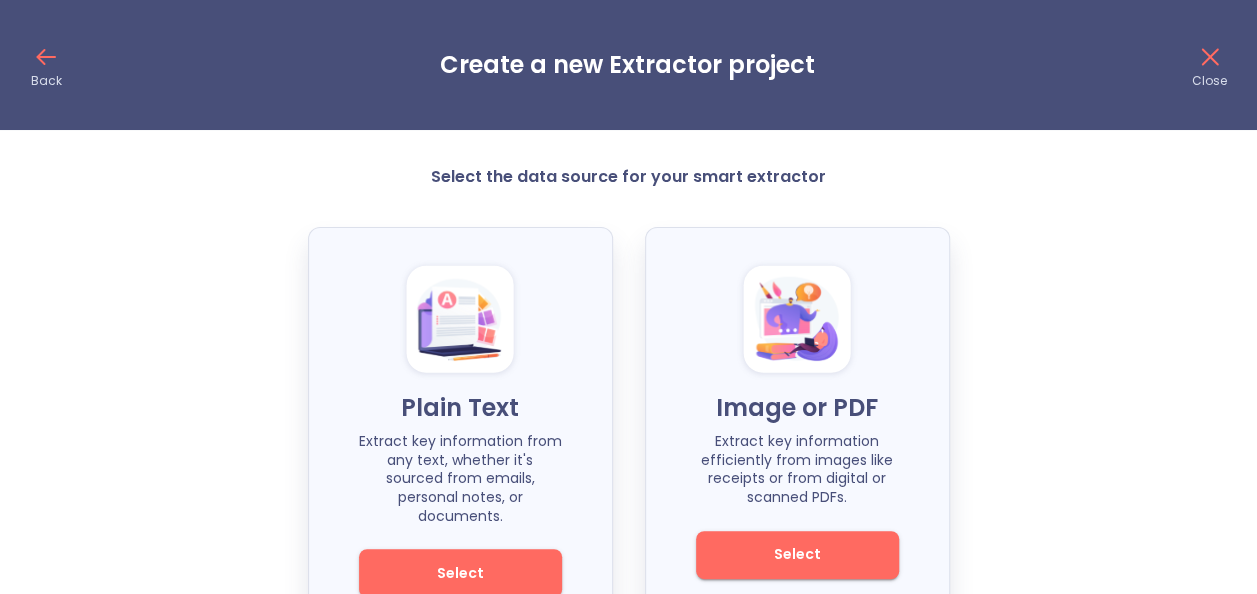 scroll, scrollTop: 52, scrollLeft: 0, axis: vertical 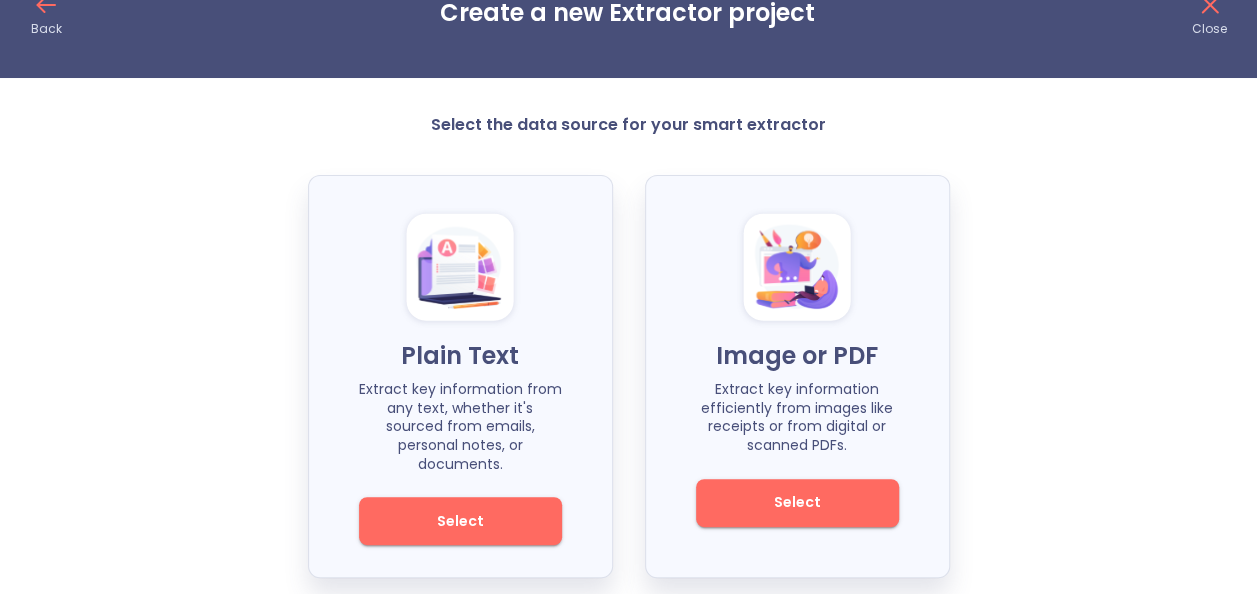drag, startPoint x: 524, startPoint y: 498, endPoint x: 212, endPoint y: 446, distance: 316.30365 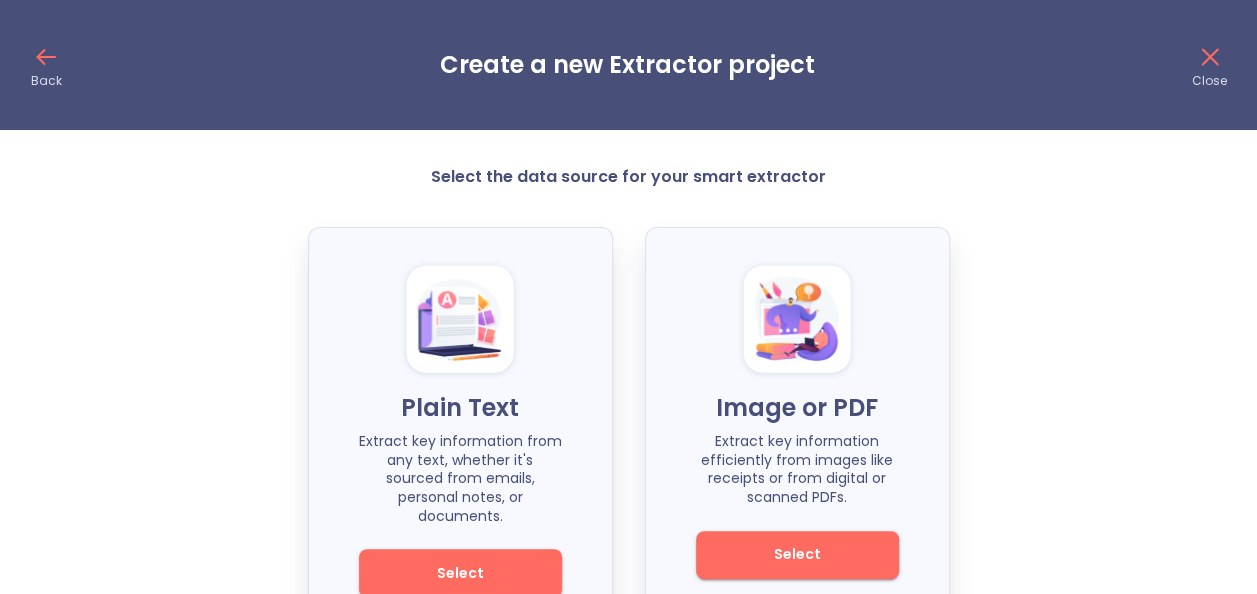 click 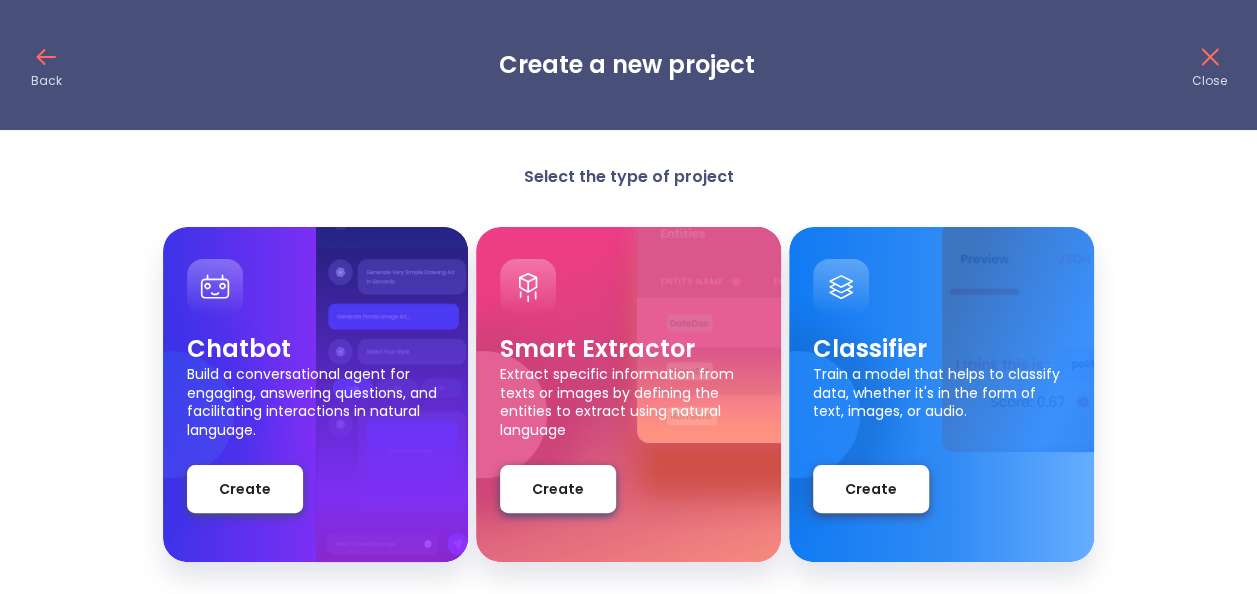click 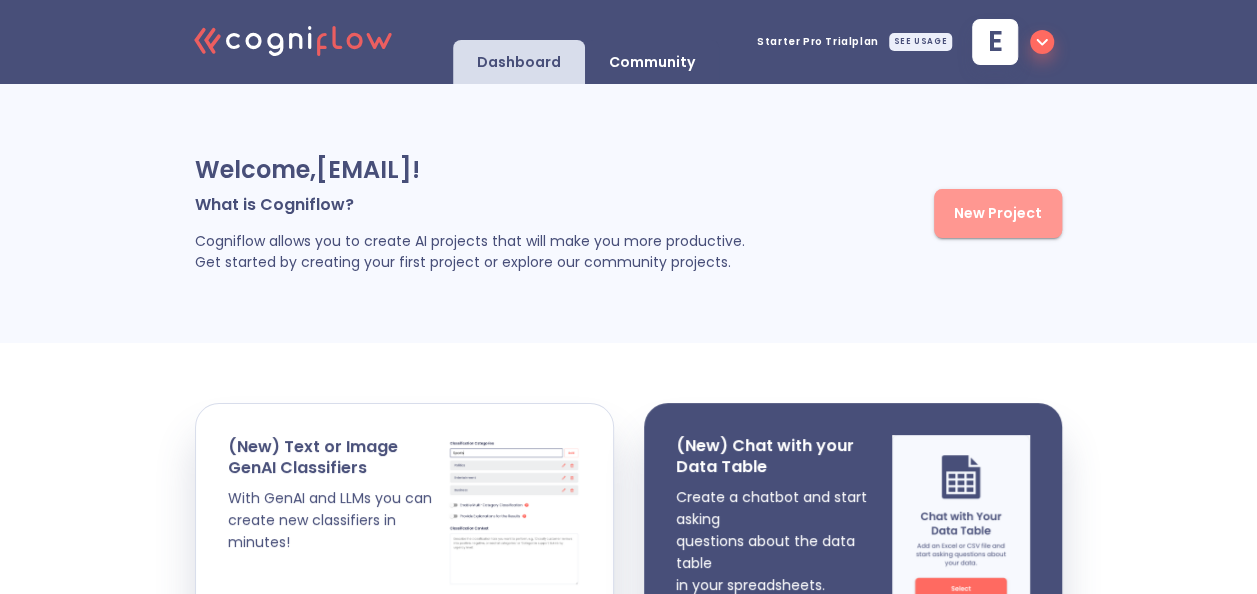 click on "New Project" at bounding box center [998, 213] 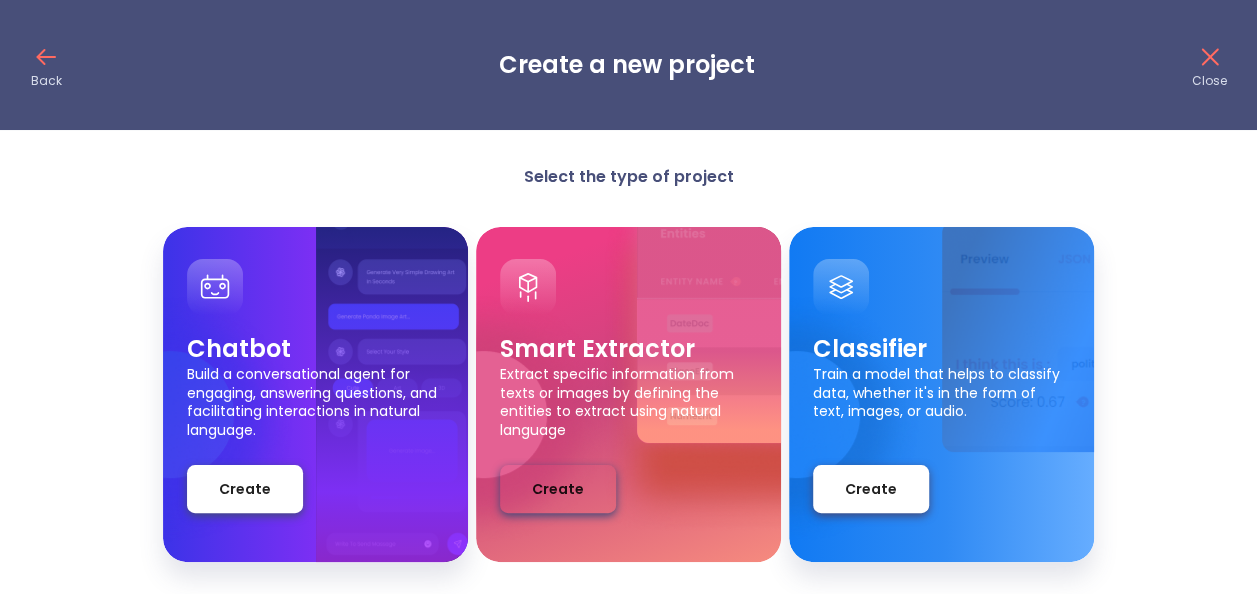 drag, startPoint x: 581, startPoint y: 494, endPoint x: 554, endPoint y: 492, distance: 27.073973 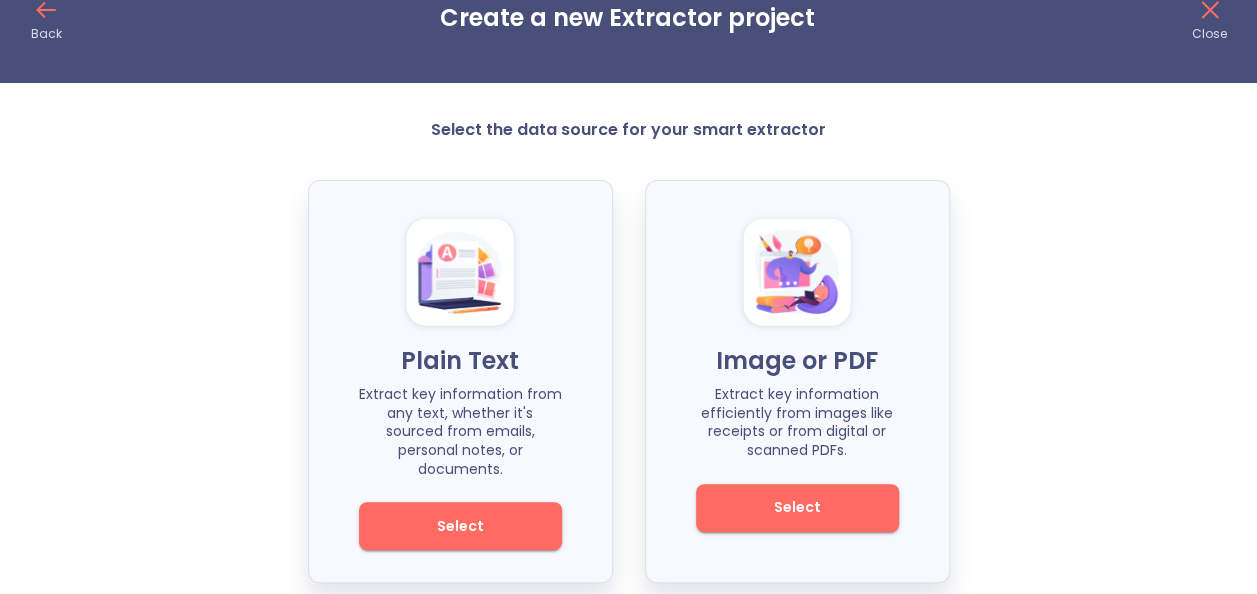 scroll, scrollTop: 52, scrollLeft: 0, axis: vertical 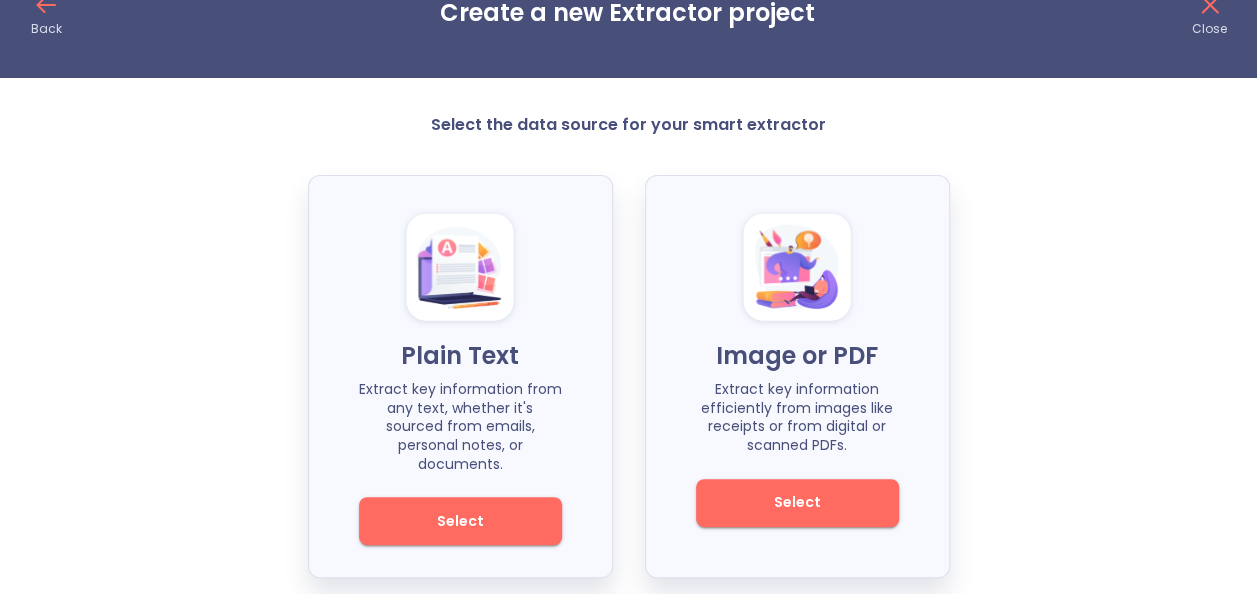 drag, startPoint x: 827, startPoint y: 488, endPoint x: 998, endPoint y: 515, distance: 173.11845 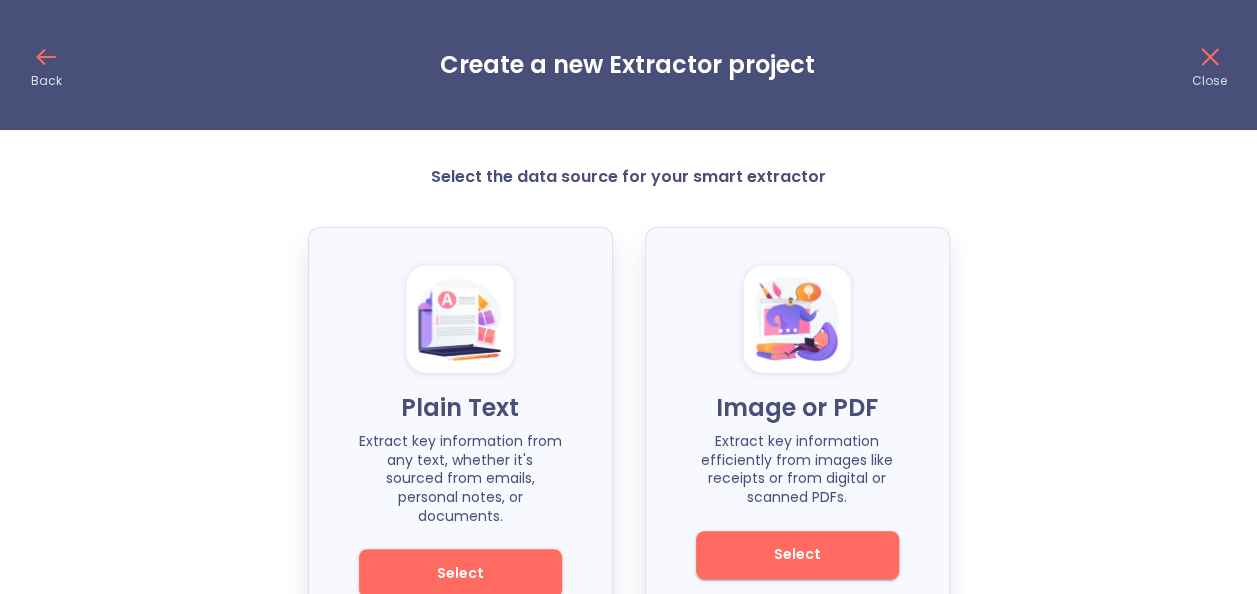 drag, startPoint x: 736, startPoint y: 543, endPoint x: 998, endPoint y: 563, distance: 262.76224 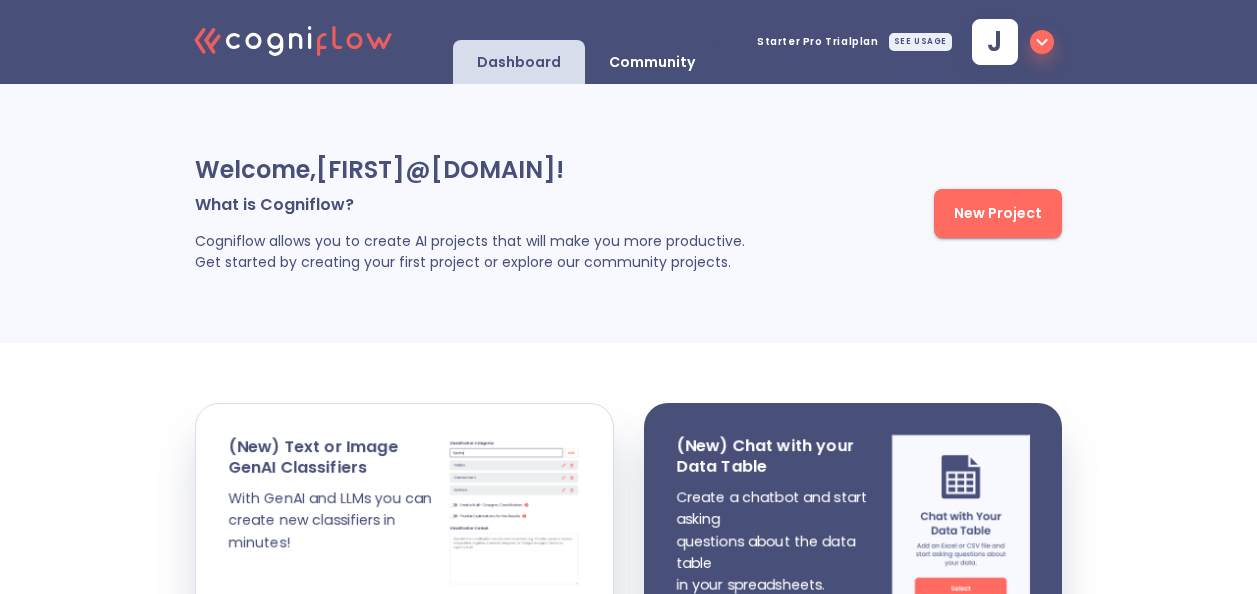 scroll, scrollTop: 0, scrollLeft: 0, axis: both 